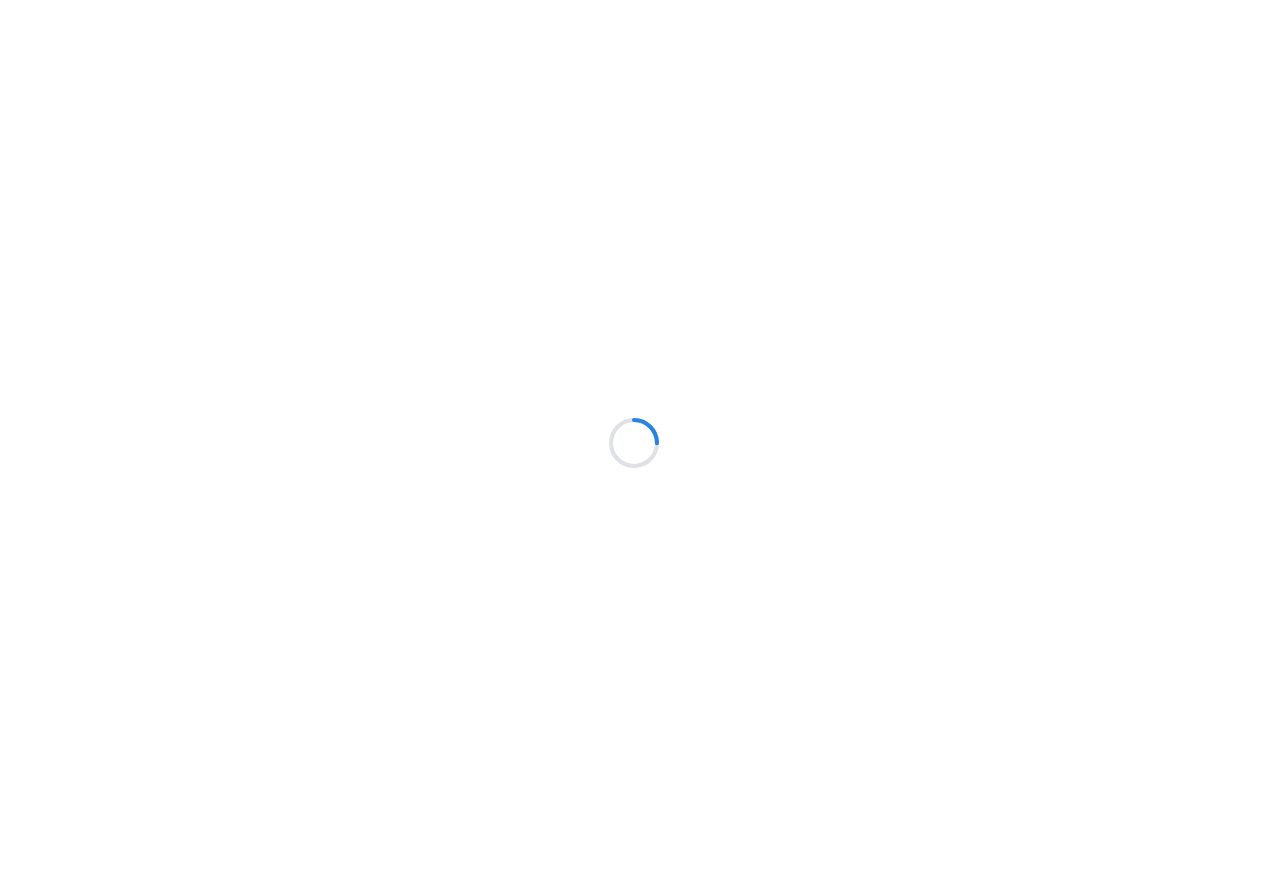 scroll, scrollTop: 0, scrollLeft: 0, axis: both 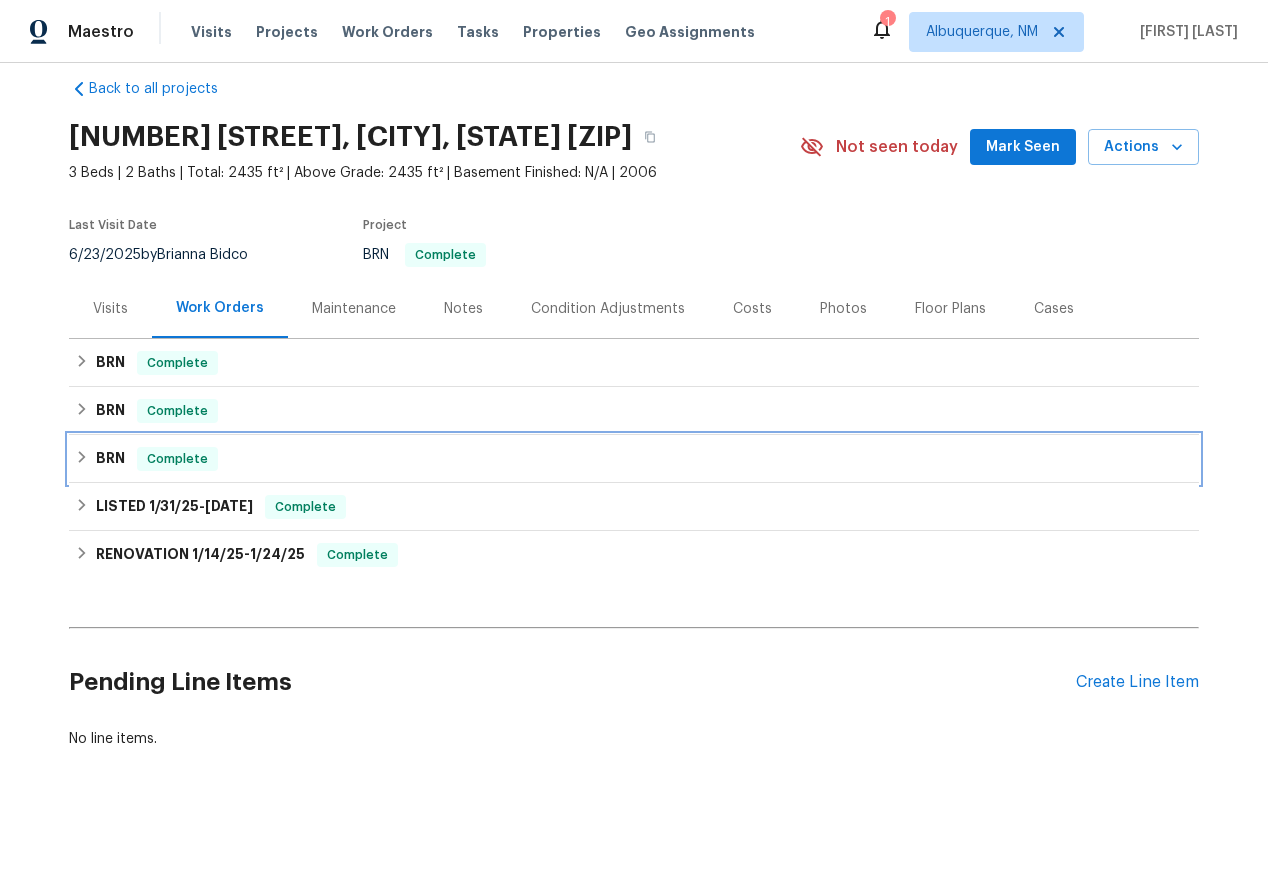 click 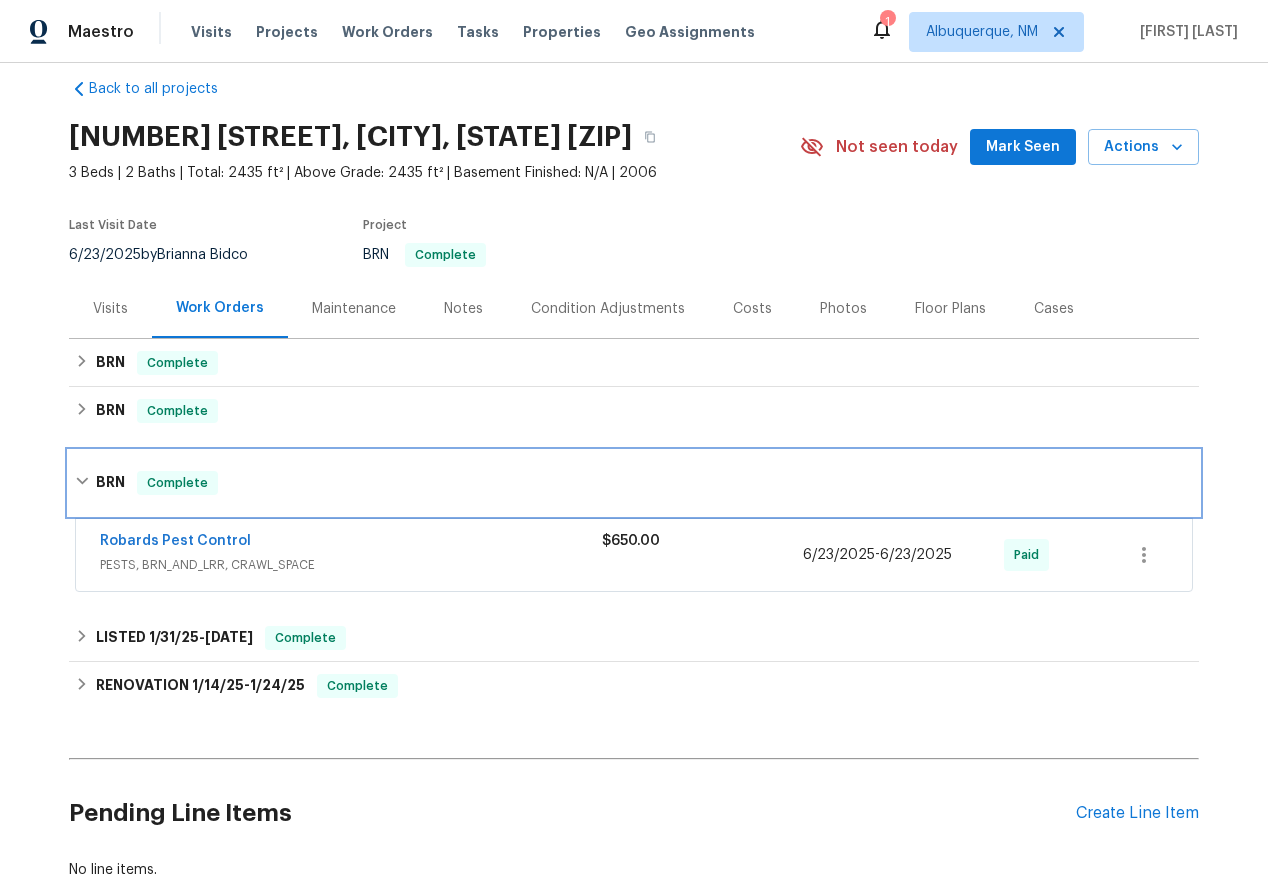 scroll, scrollTop: 155, scrollLeft: 0, axis: vertical 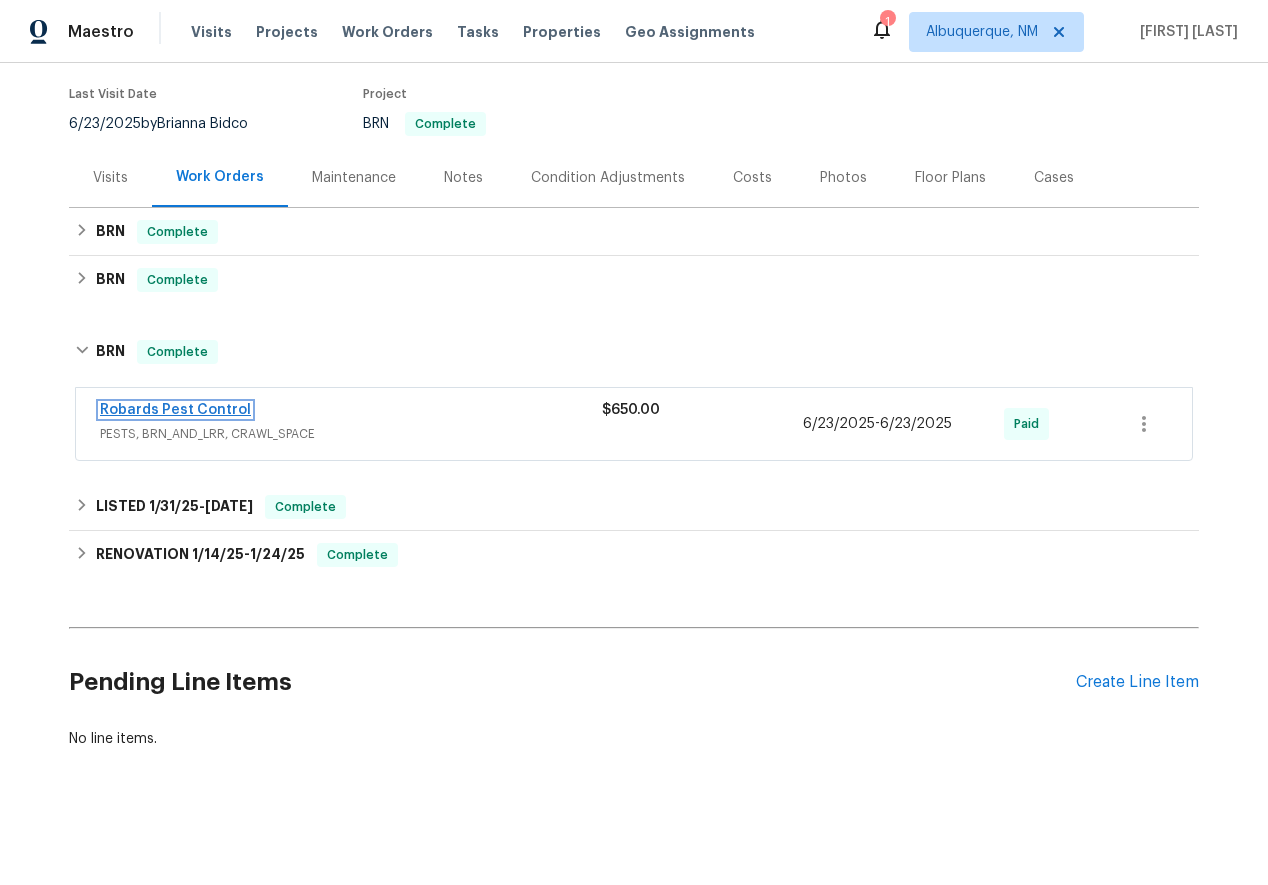 click on "Robards Pest Control" at bounding box center [175, 410] 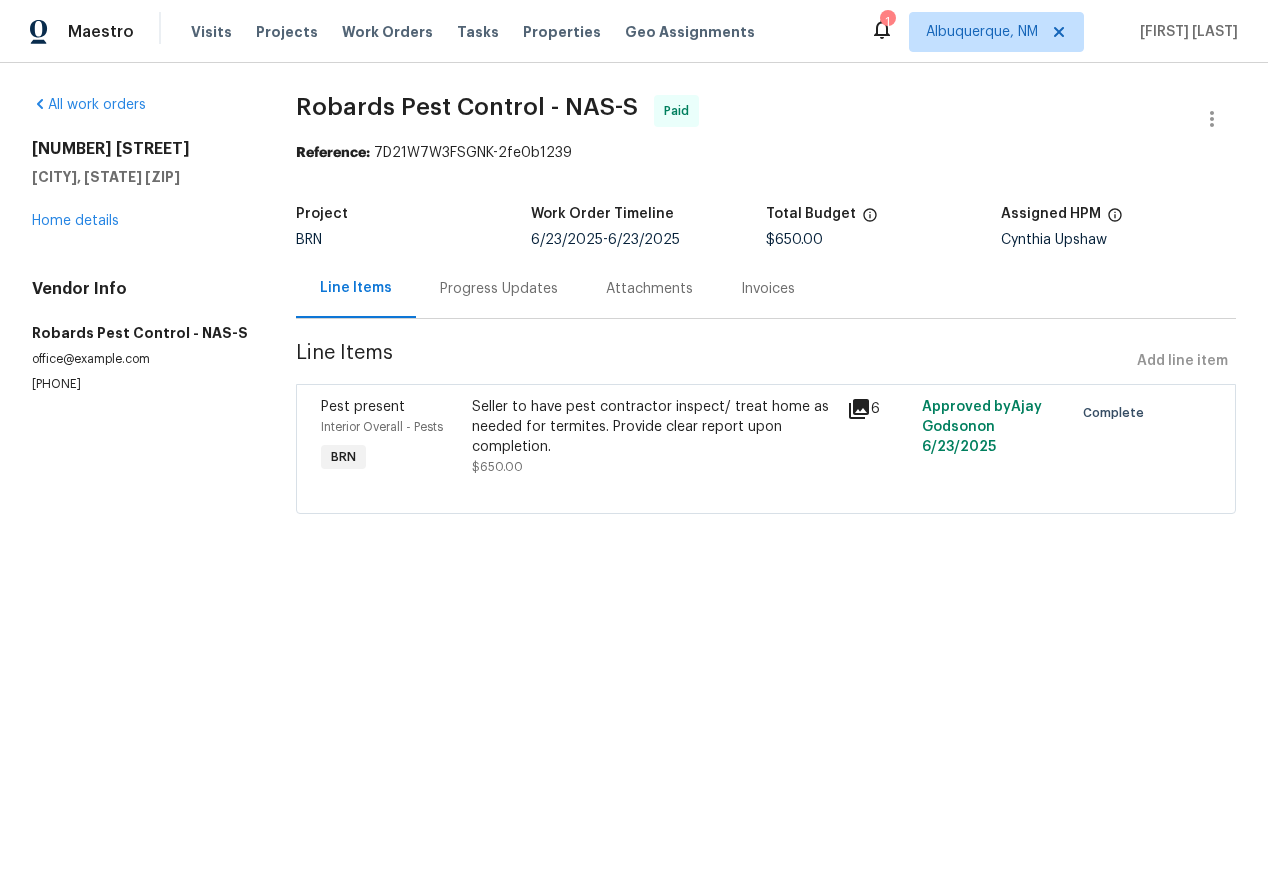click on "Progress Updates" at bounding box center (499, 289) 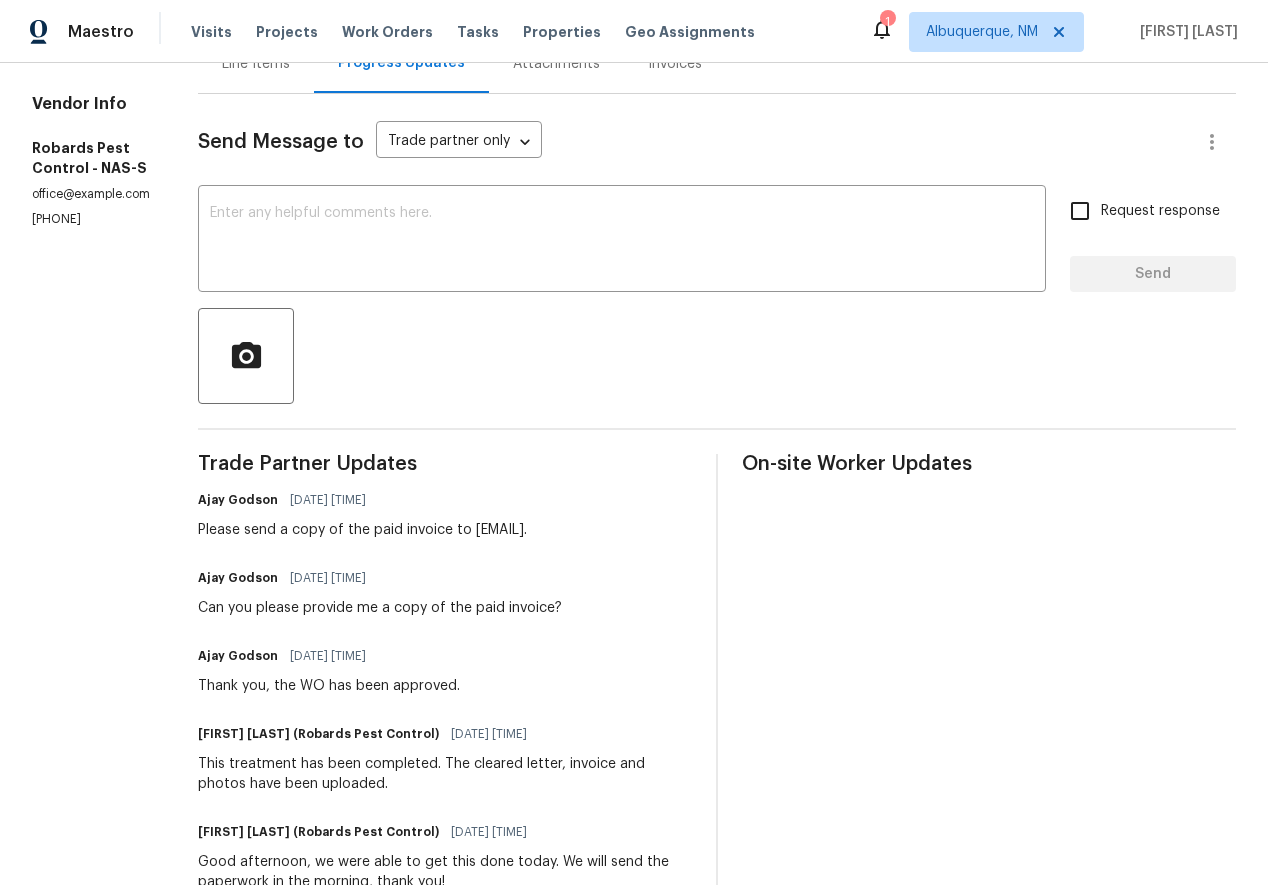 scroll, scrollTop: 226, scrollLeft: 0, axis: vertical 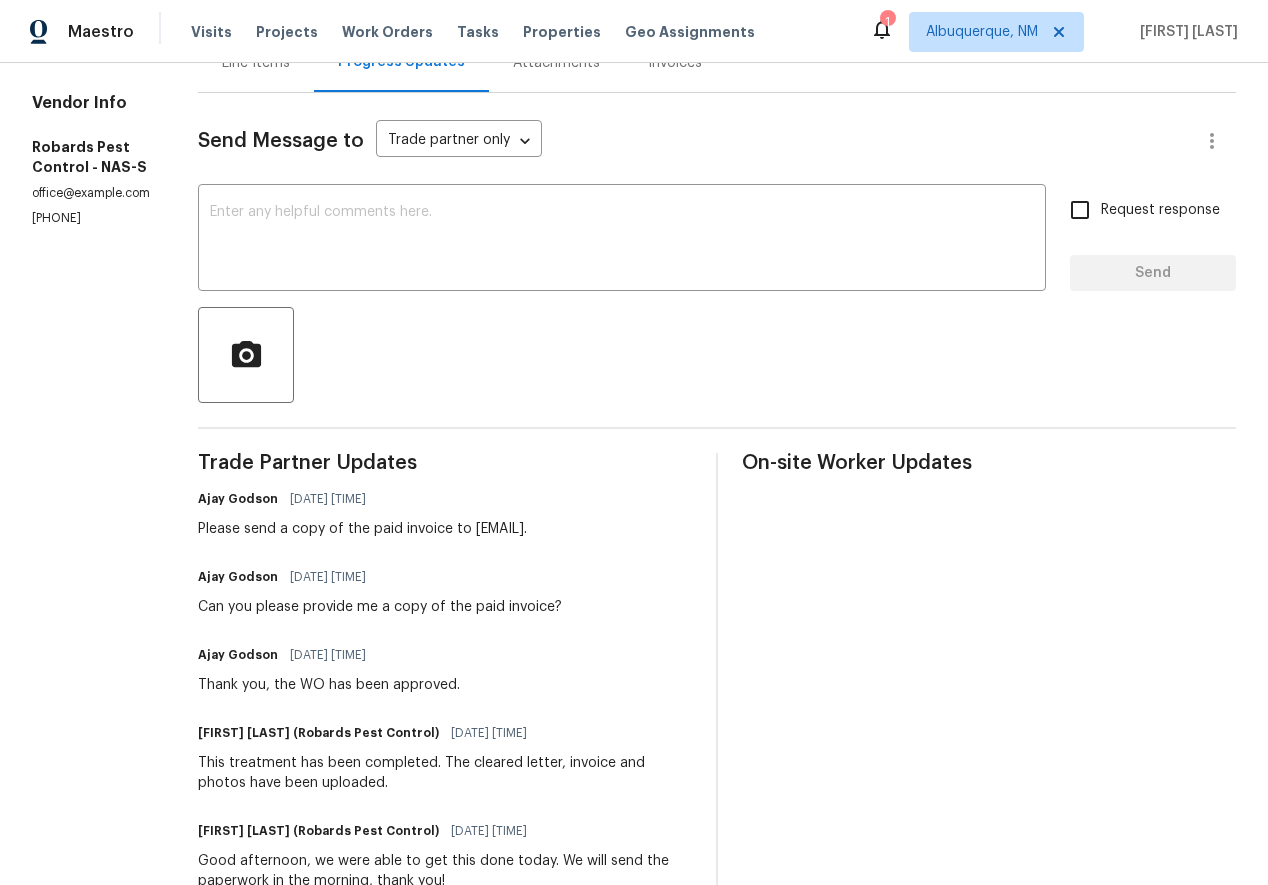 click on "Maestro Visits Projects Work Orders Tasks Properties Geo Assignments 1 [CITY], [STATE] [FIRST] [LAST]" at bounding box center (634, 31) 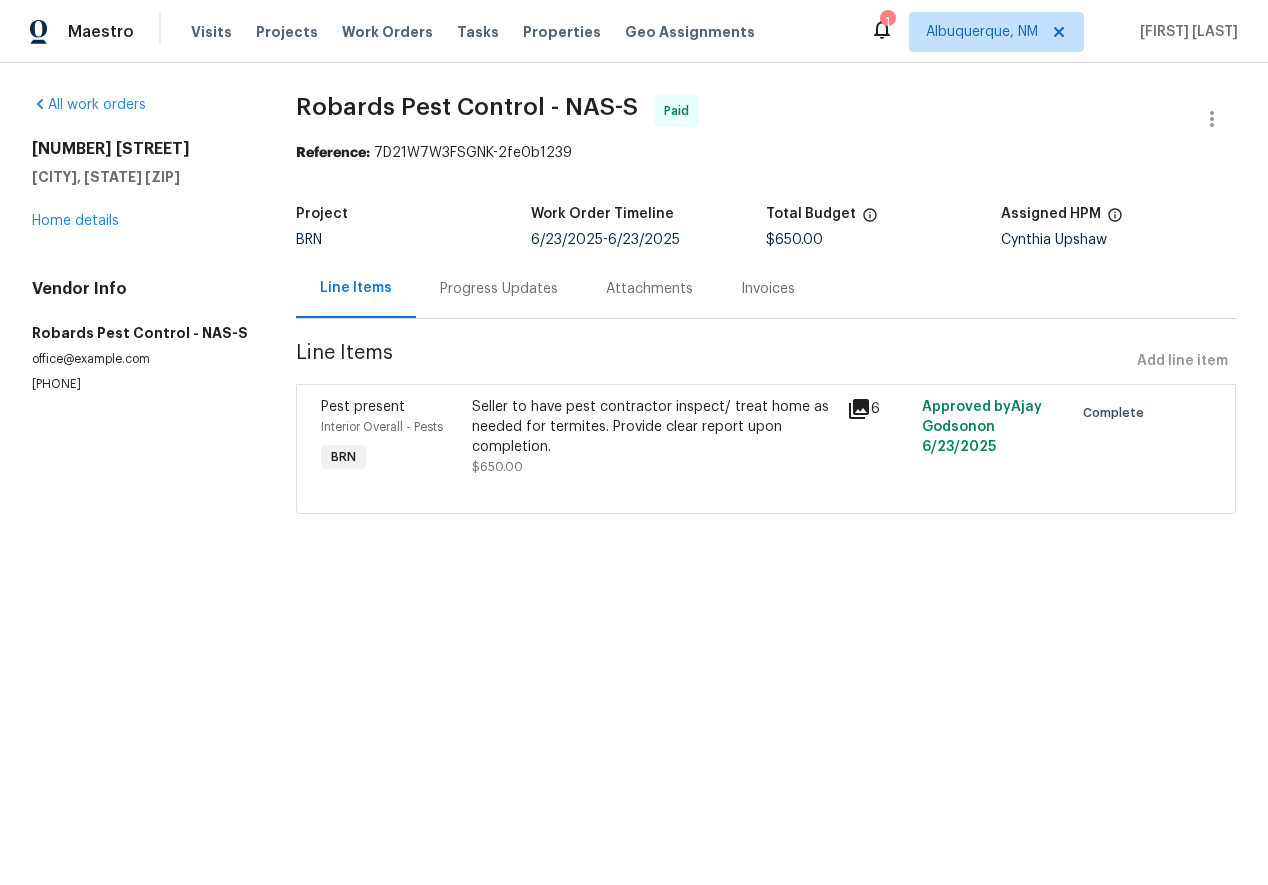 scroll, scrollTop: 0, scrollLeft: 0, axis: both 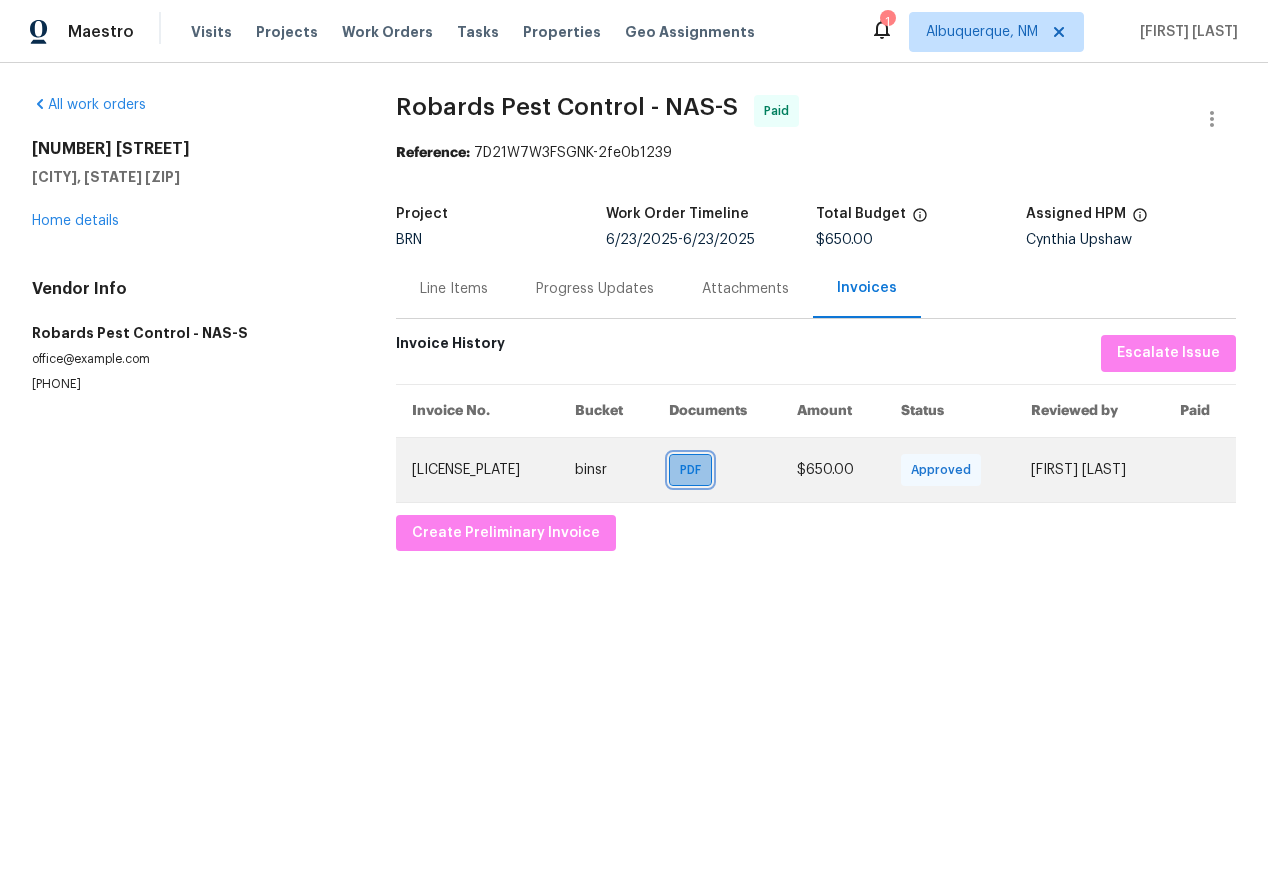 click on "PDF" at bounding box center [694, 470] 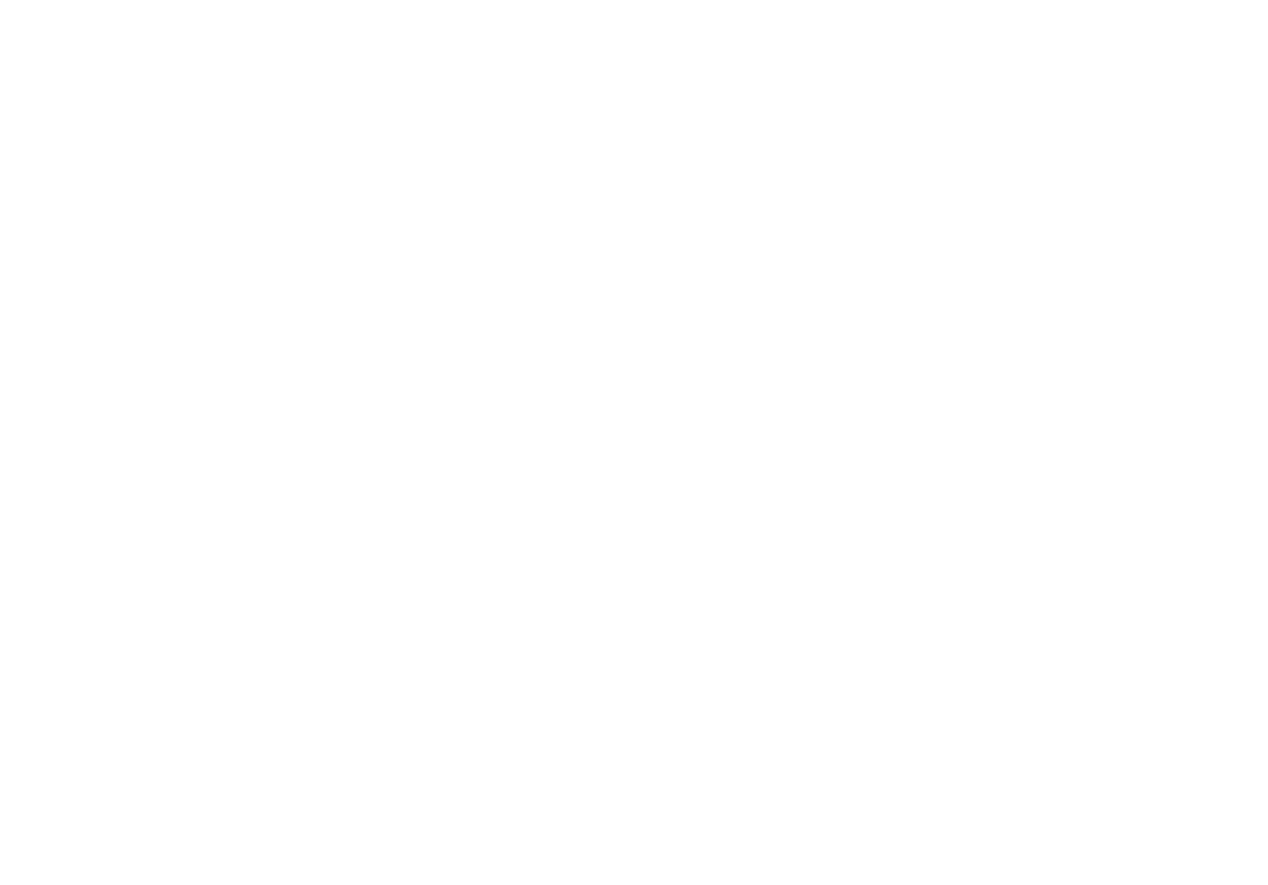 scroll, scrollTop: 0, scrollLeft: 0, axis: both 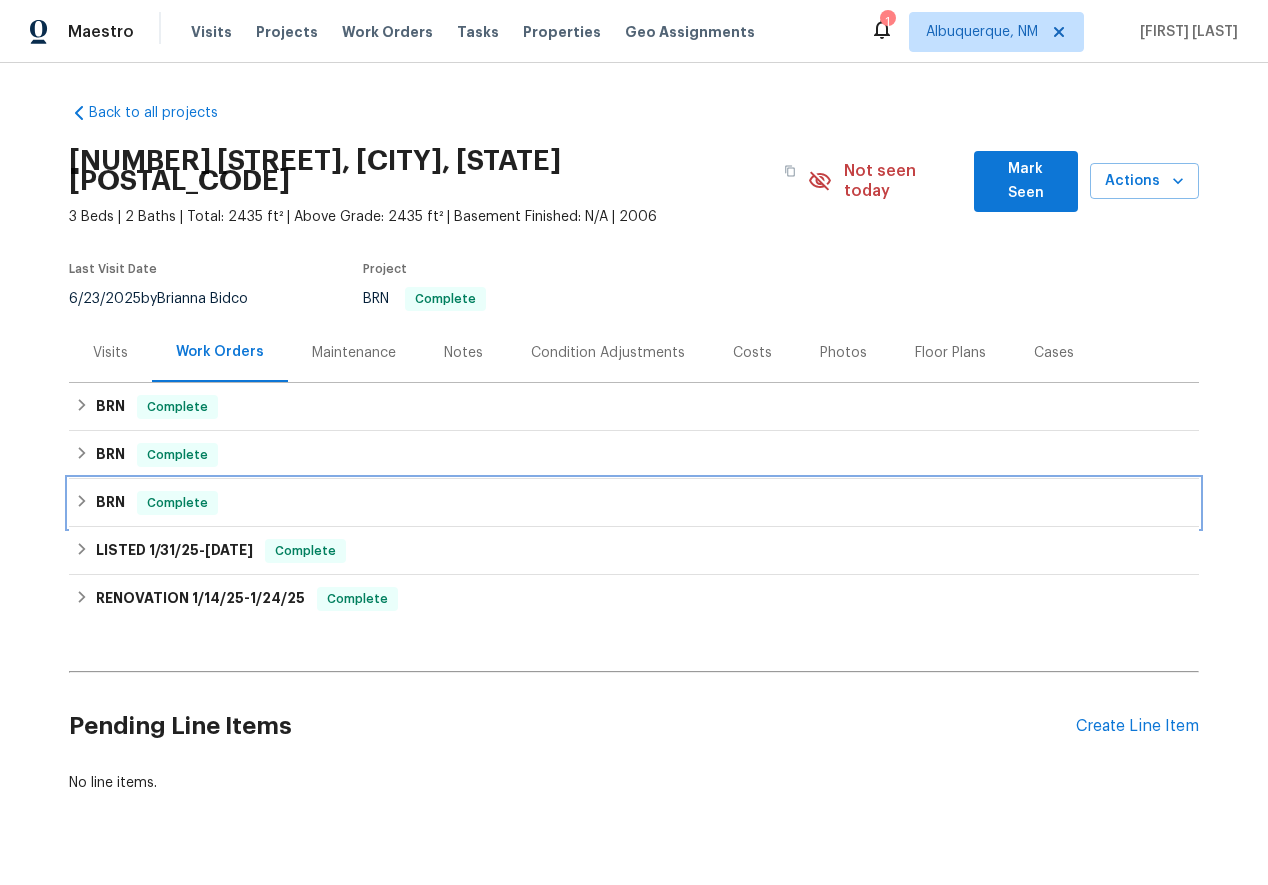 click 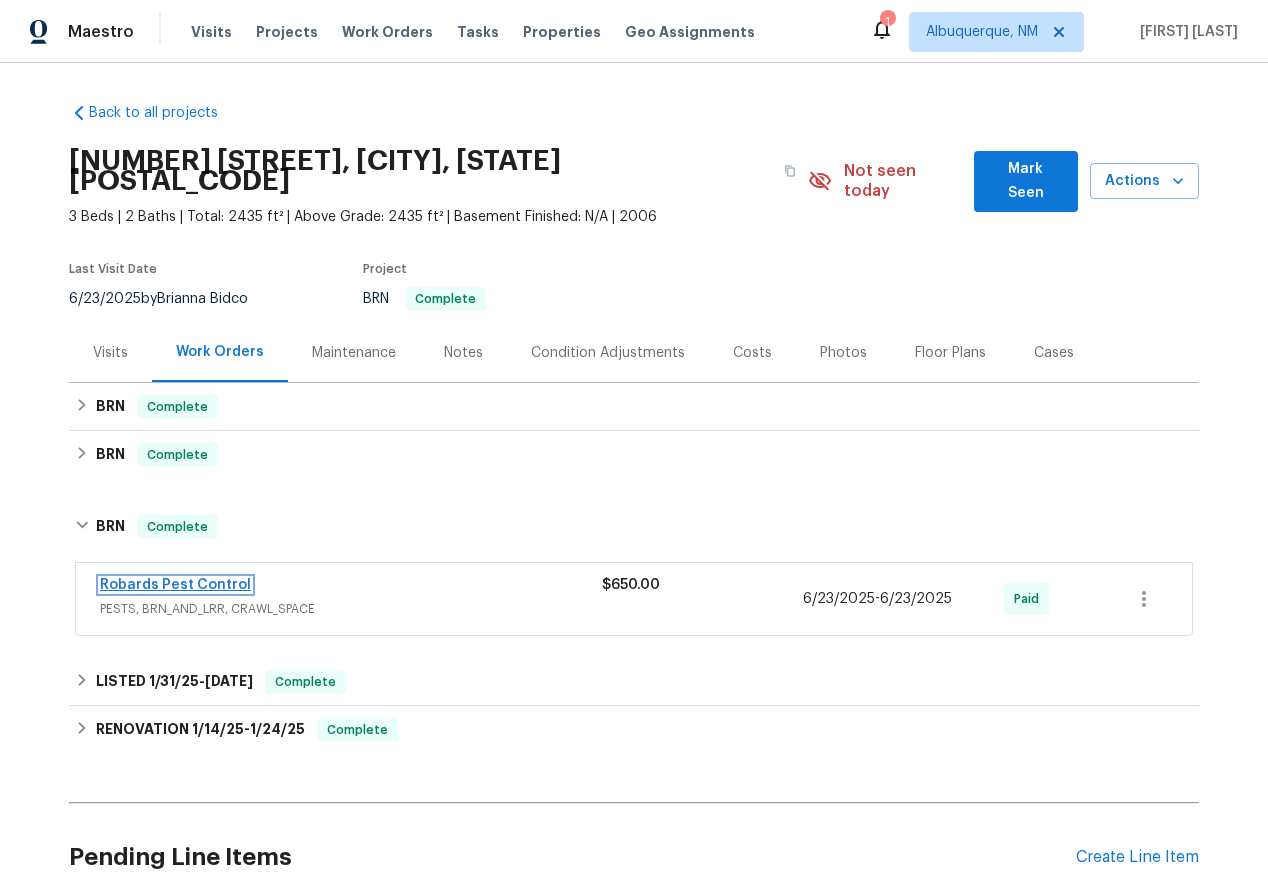 click on "Robards Pest Control" at bounding box center [175, 585] 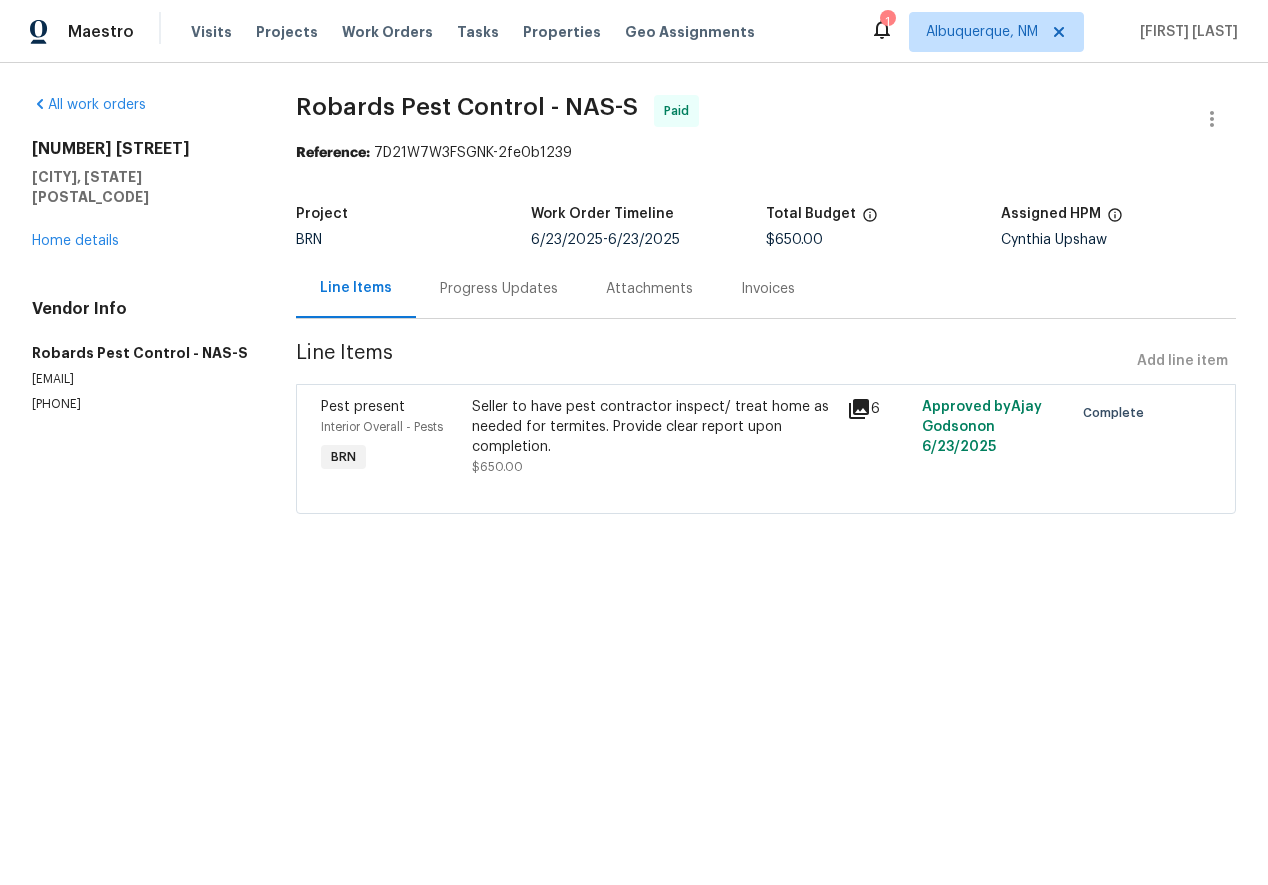 click on "Attachments" at bounding box center (649, 289) 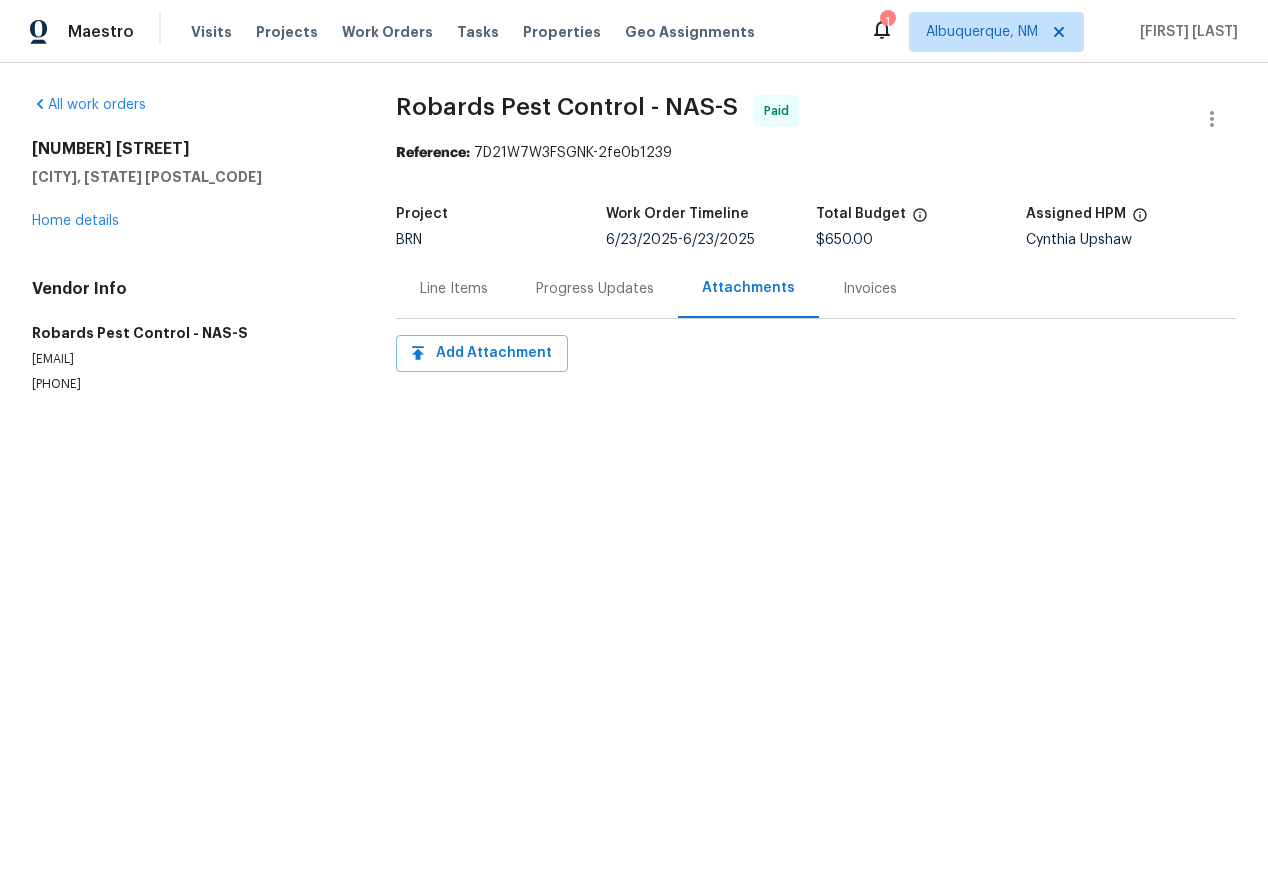 click on "Progress Updates" at bounding box center [595, 289] 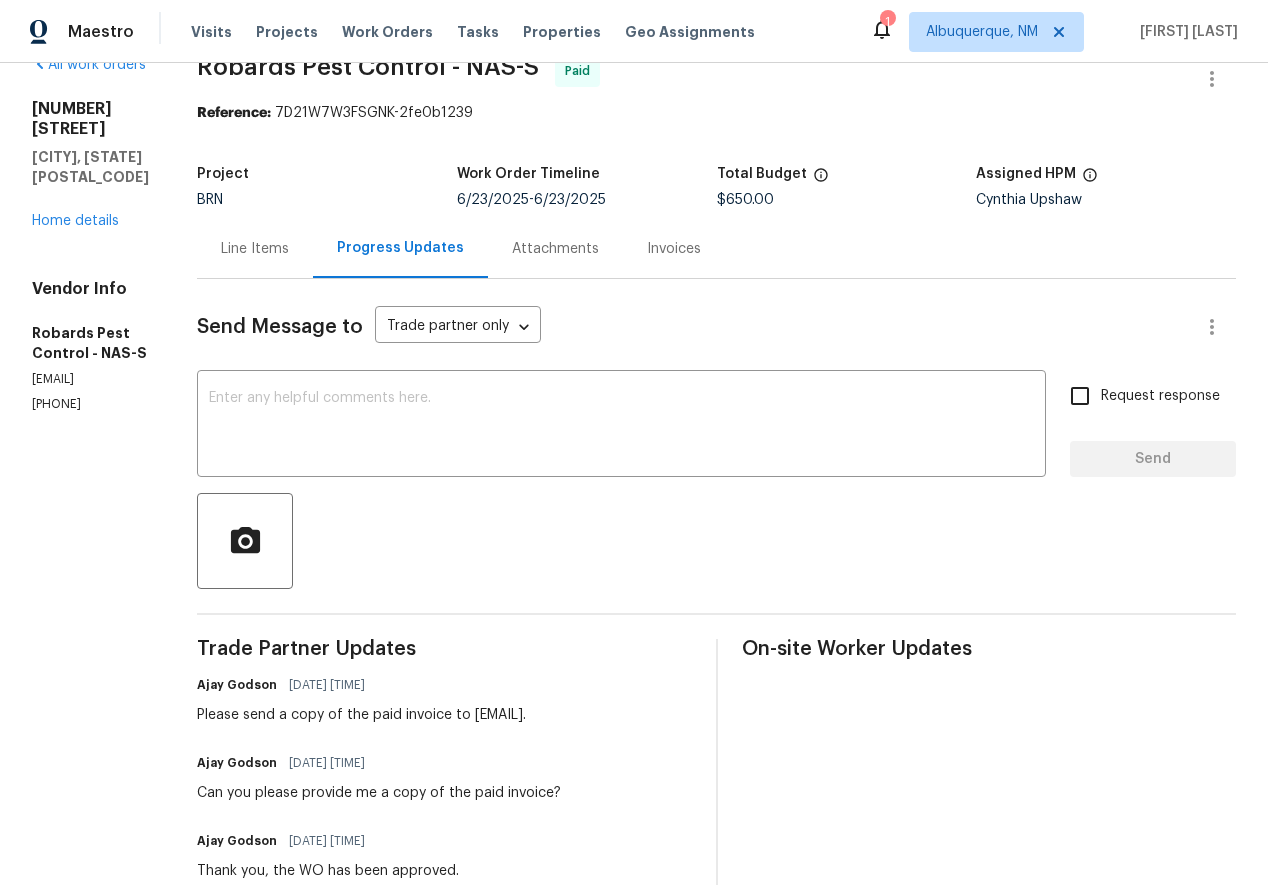 scroll, scrollTop: 39, scrollLeft: 0, axis: vertical 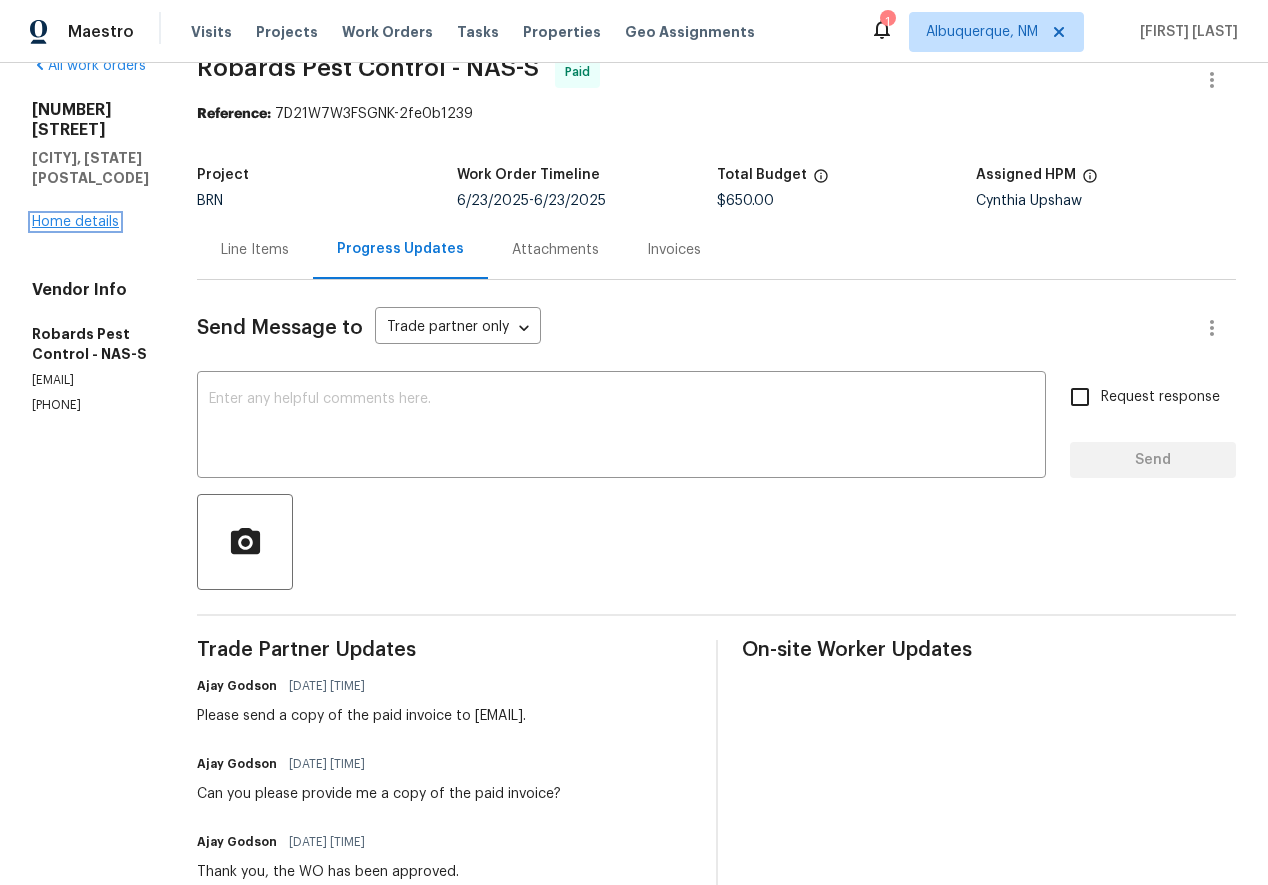 click on "Home details" at bounding box center [75, 222] 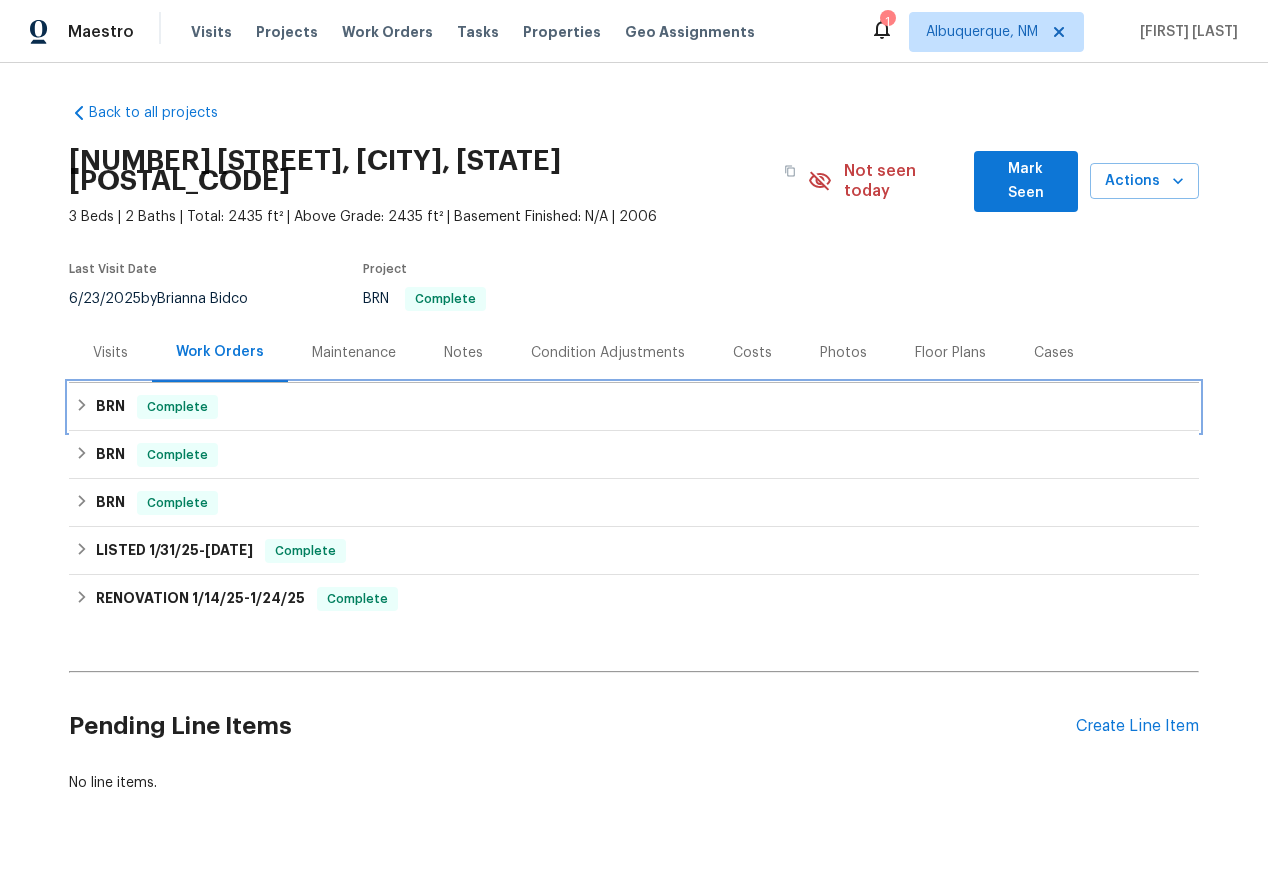 click 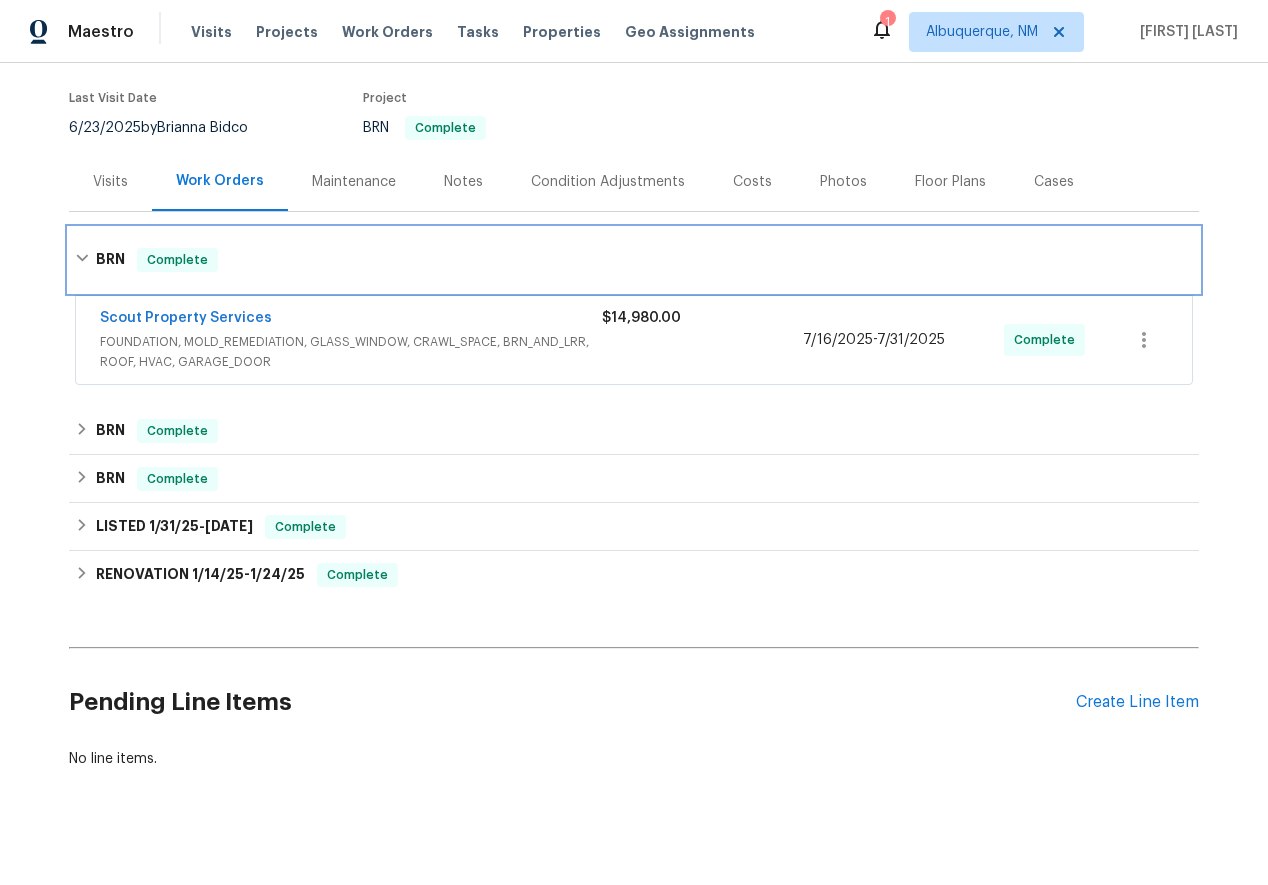 scroll, scrollTop: 169, scrollLeft: 0, axis: vertical 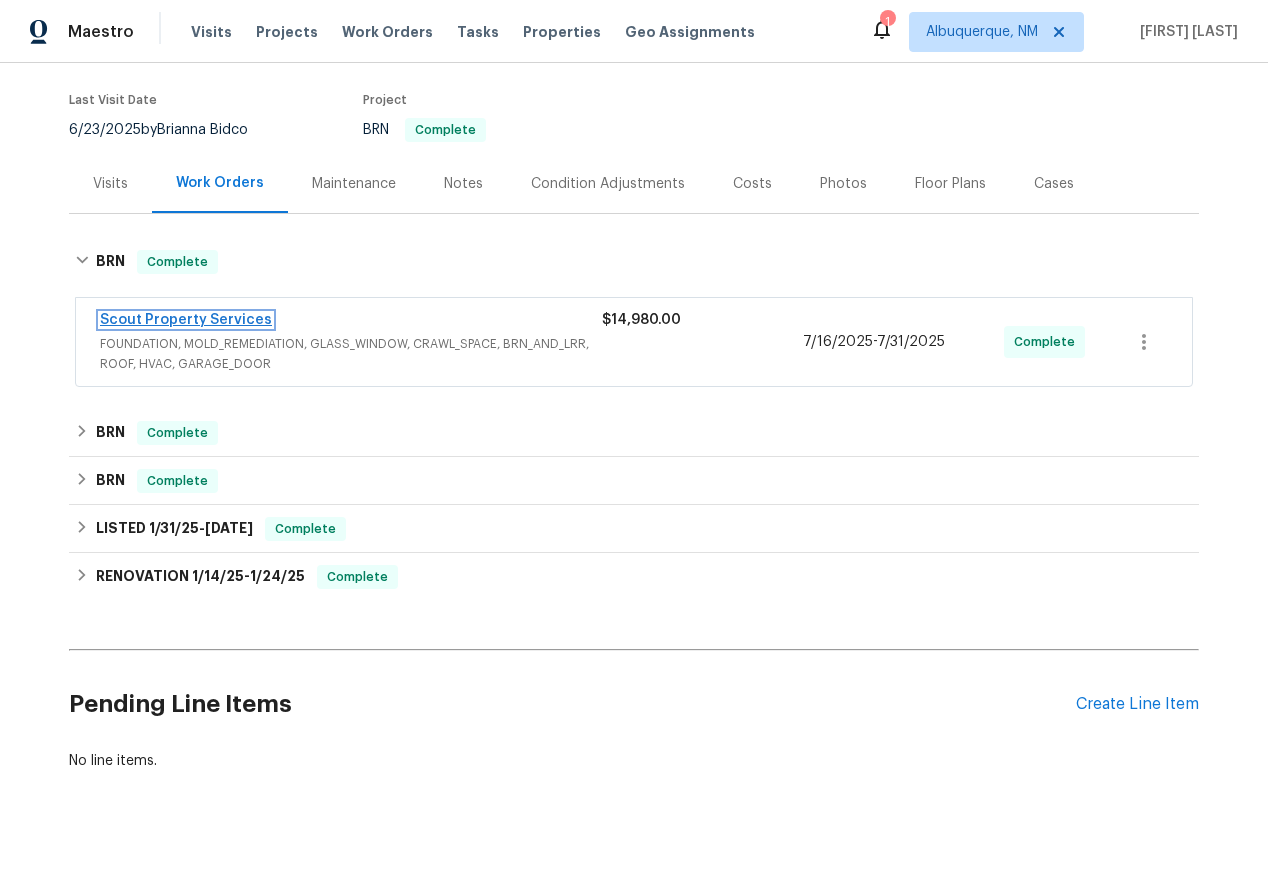 click on "Scout Property Services" at bounding box center [186, 320] 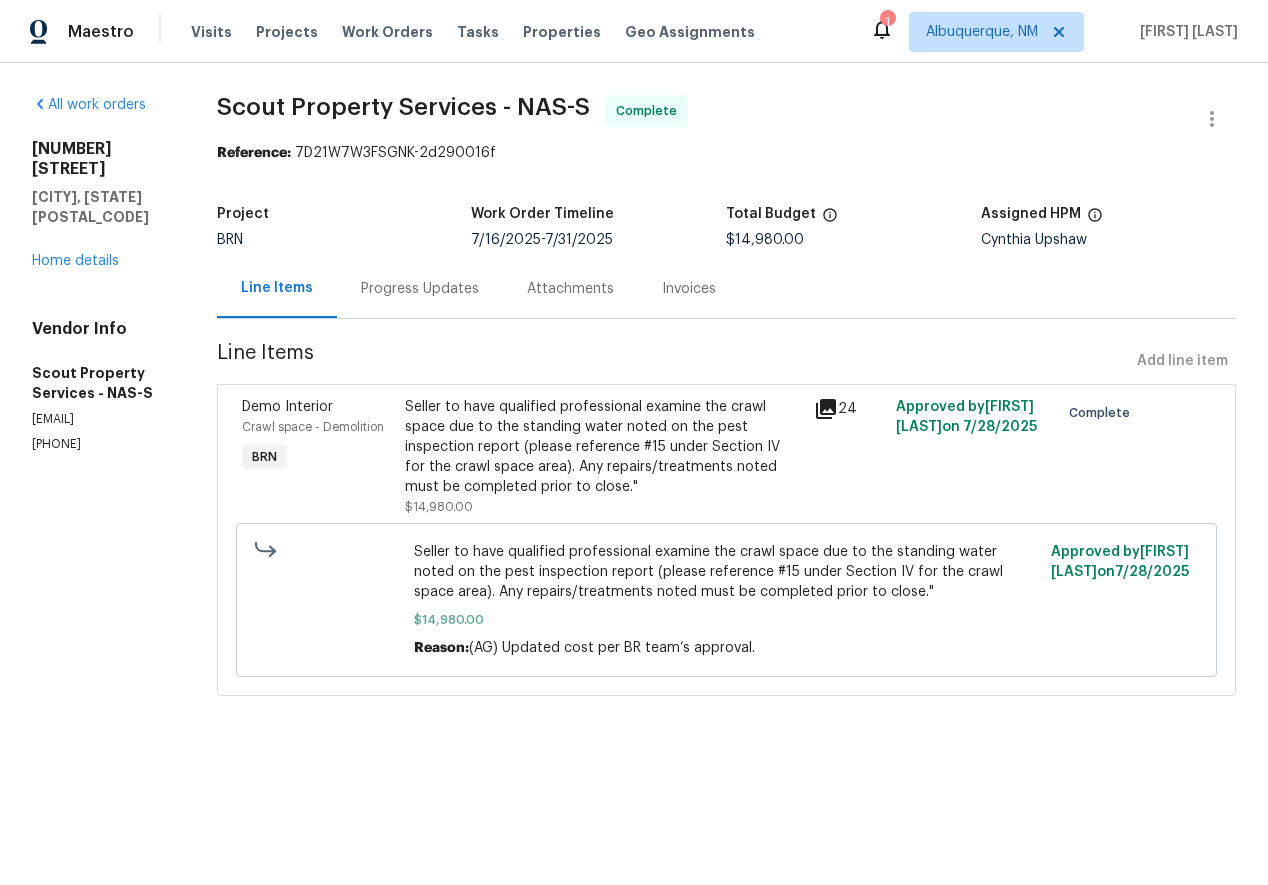 click on "Progress Updates" at bounding box center (420, 288) 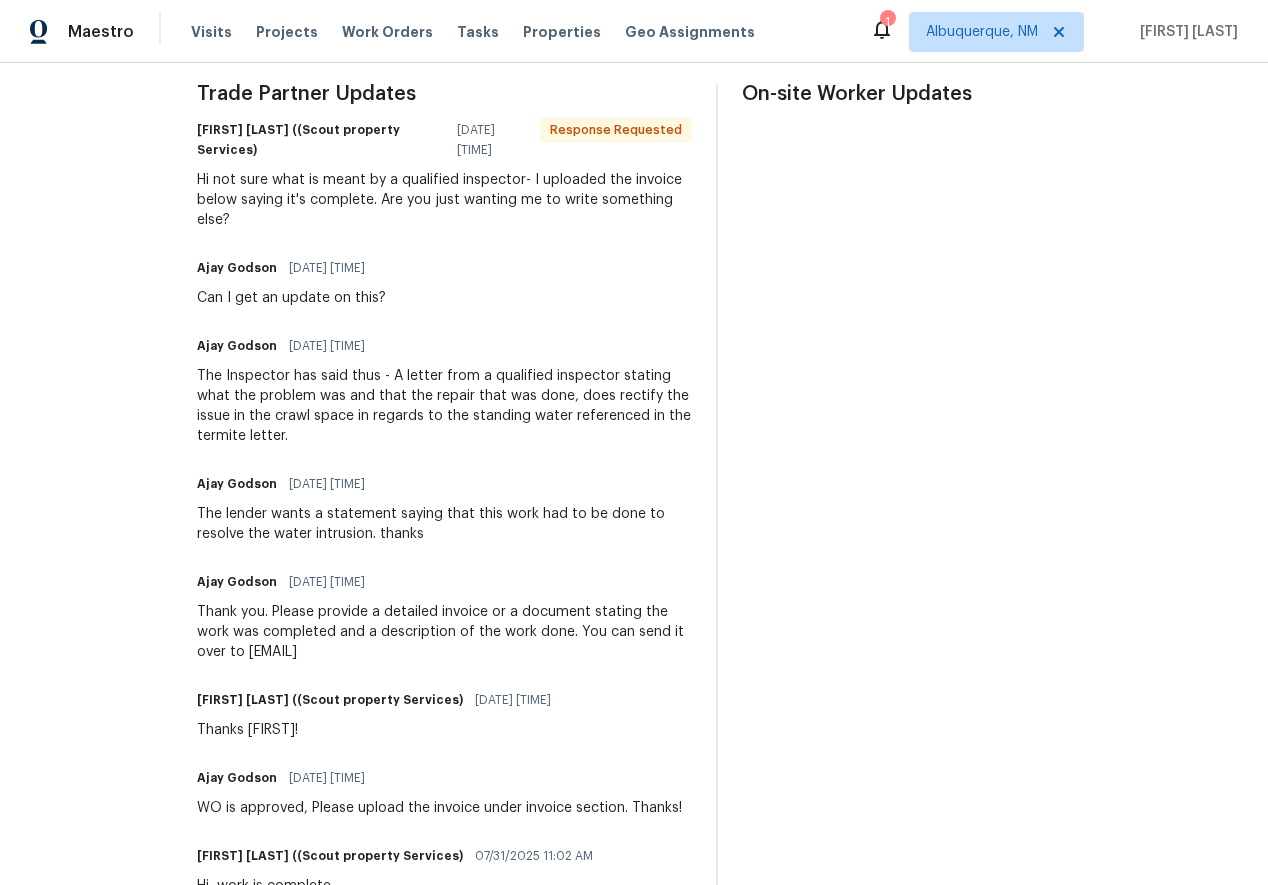 scroll, scrollTop: 0, scrollLeft: 0, axis: both 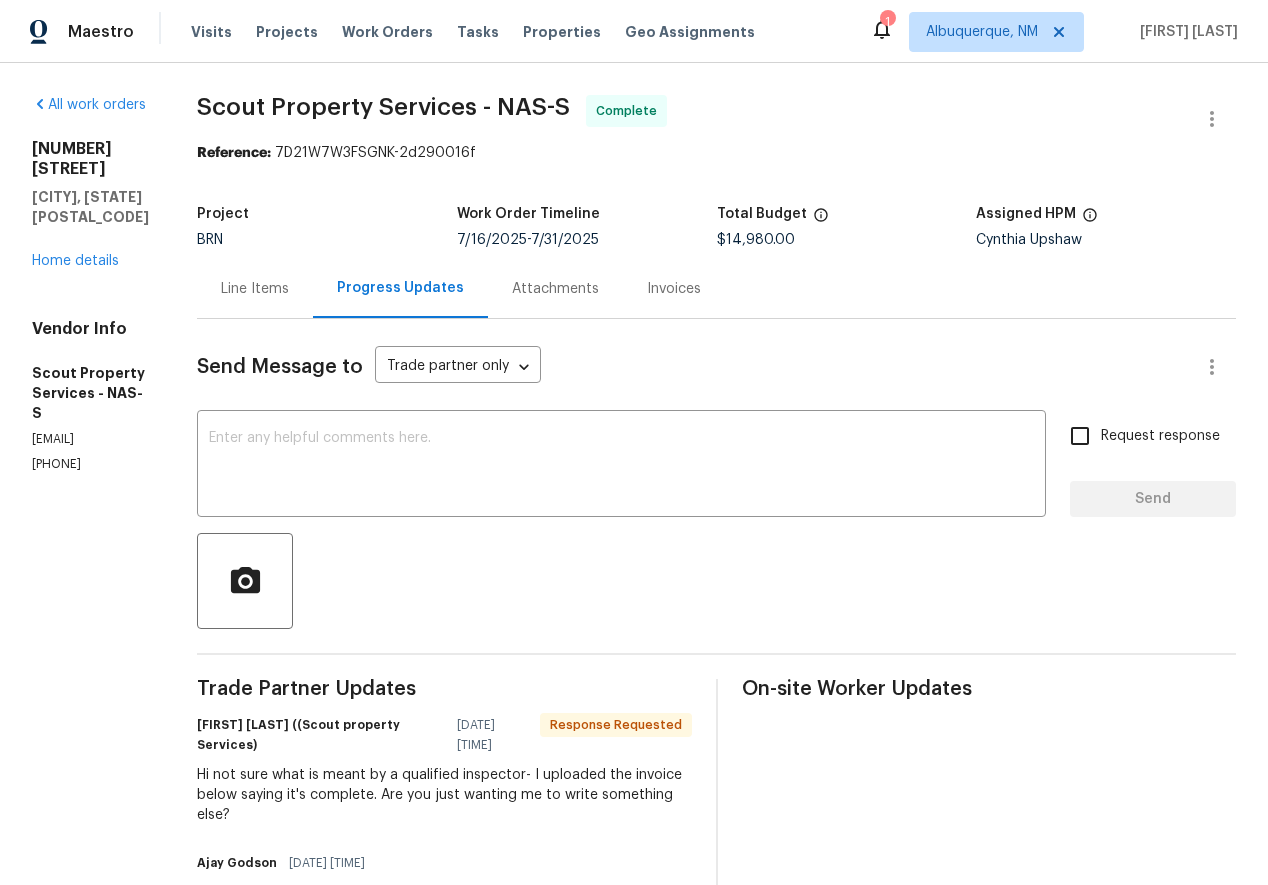 click on "Line Items" at bounding box center (255, 288) 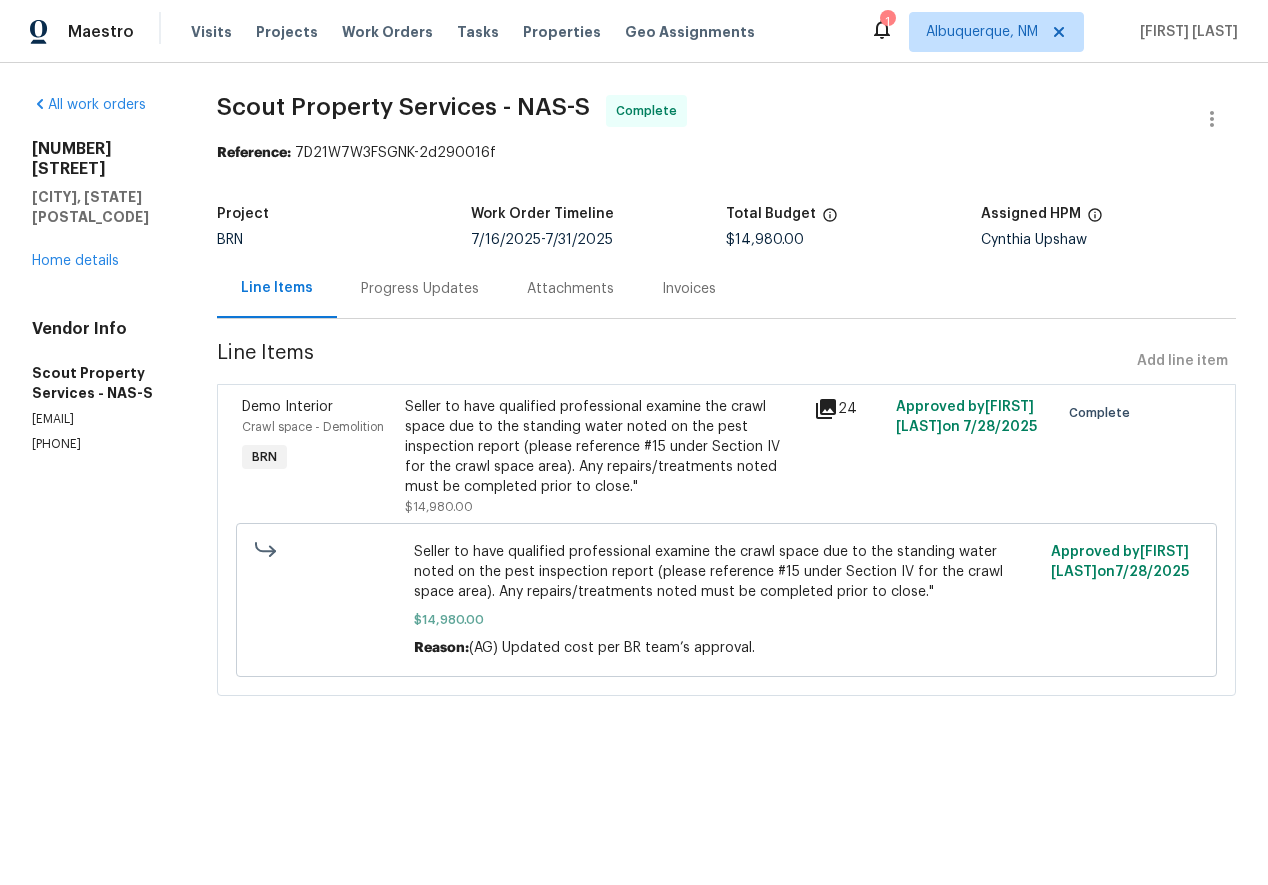 click on "Progress Updates" at bounding box center (420, 288) 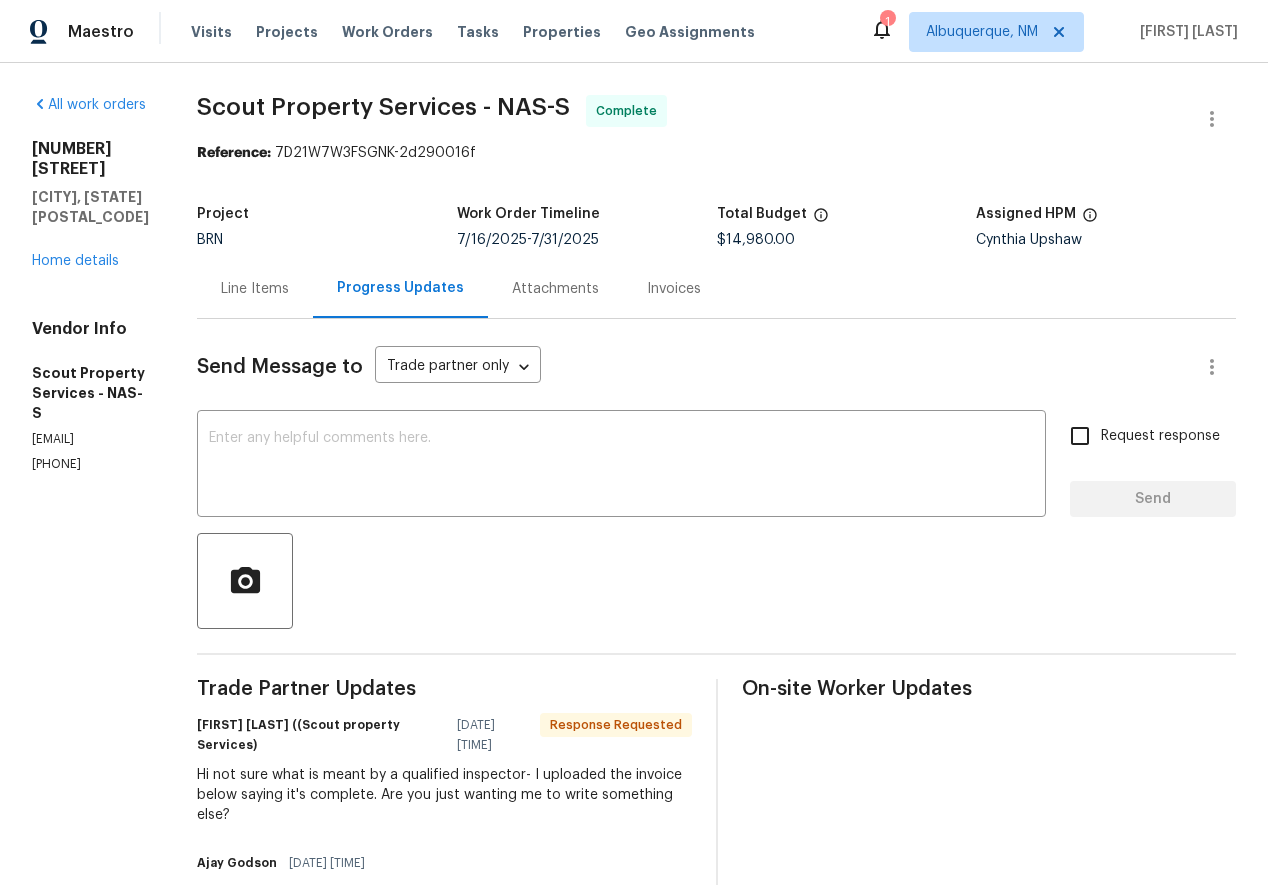 click on "Line Items" at bounding box center [255, 289] 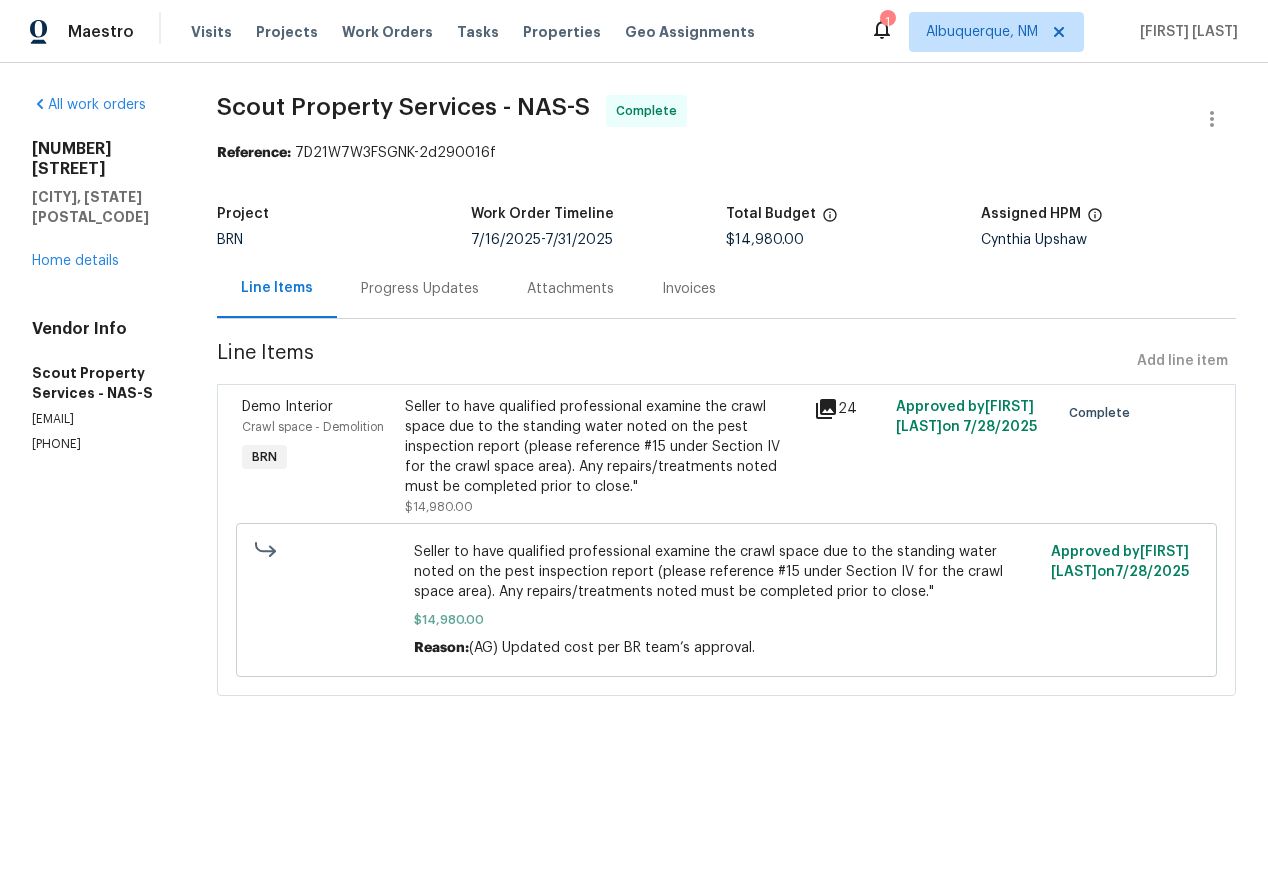 click on "Progress Updates" at bounding box center (420, 289) 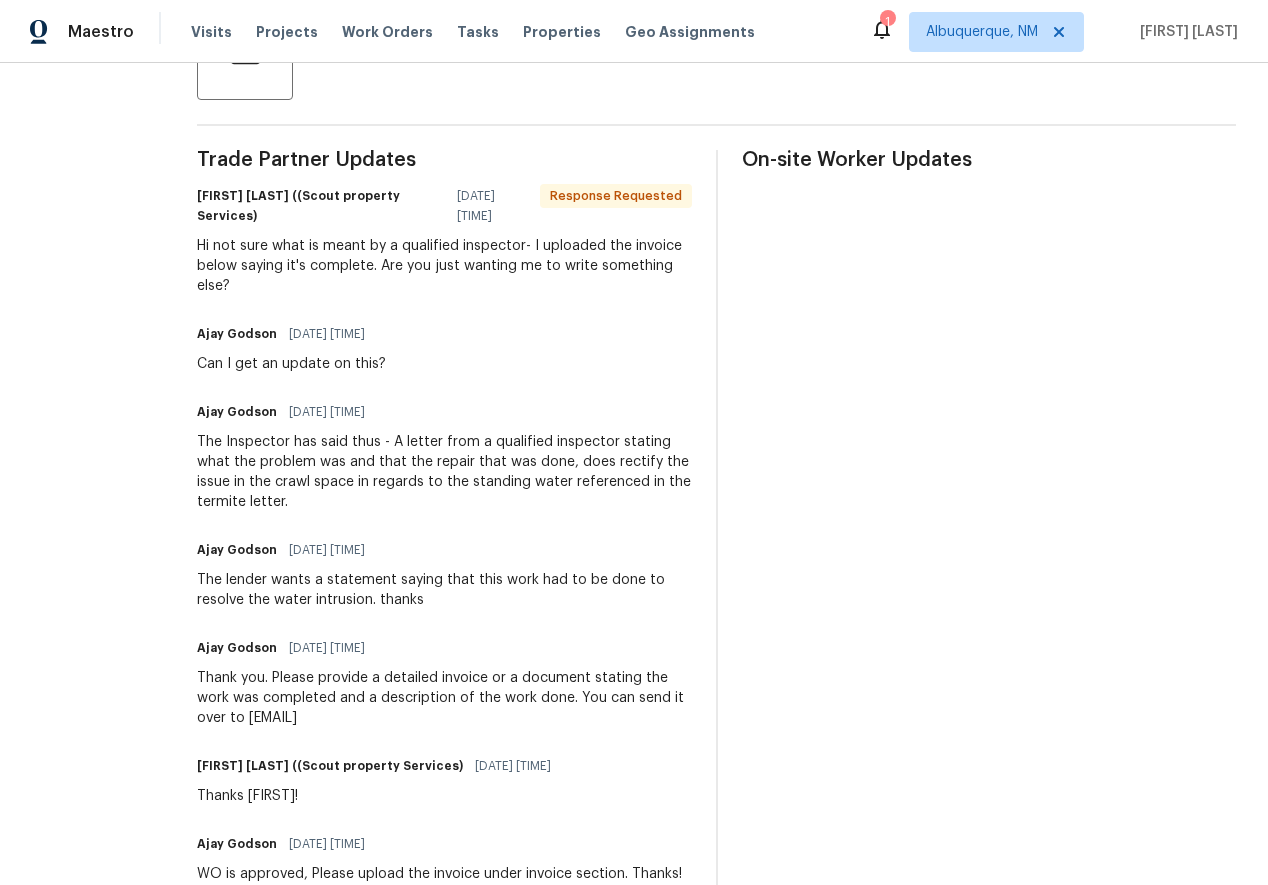 scroll, scrollTop: 529, scrollLeft: 0, axis: vertical 